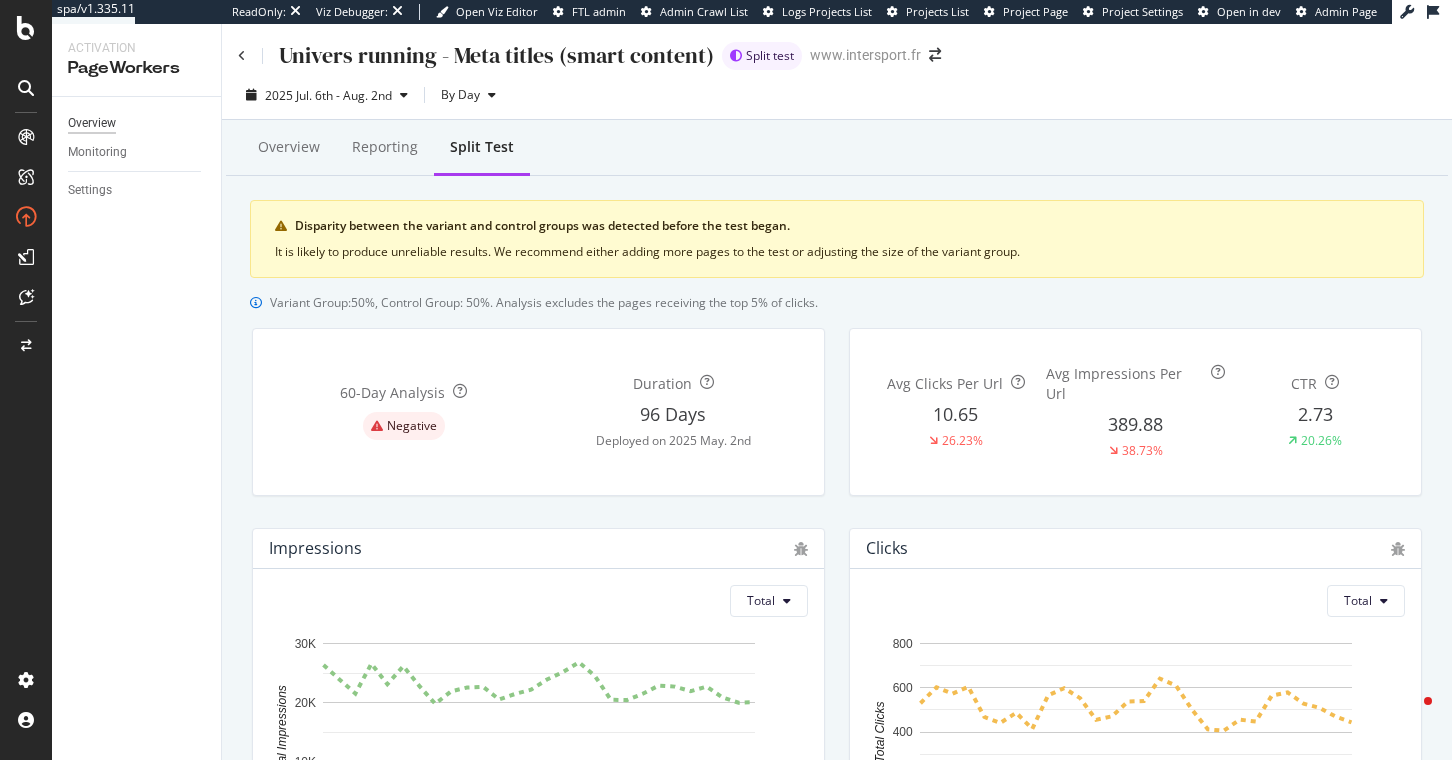 scroll, scrollTop: 0, scrollLeft: 0, axis: both 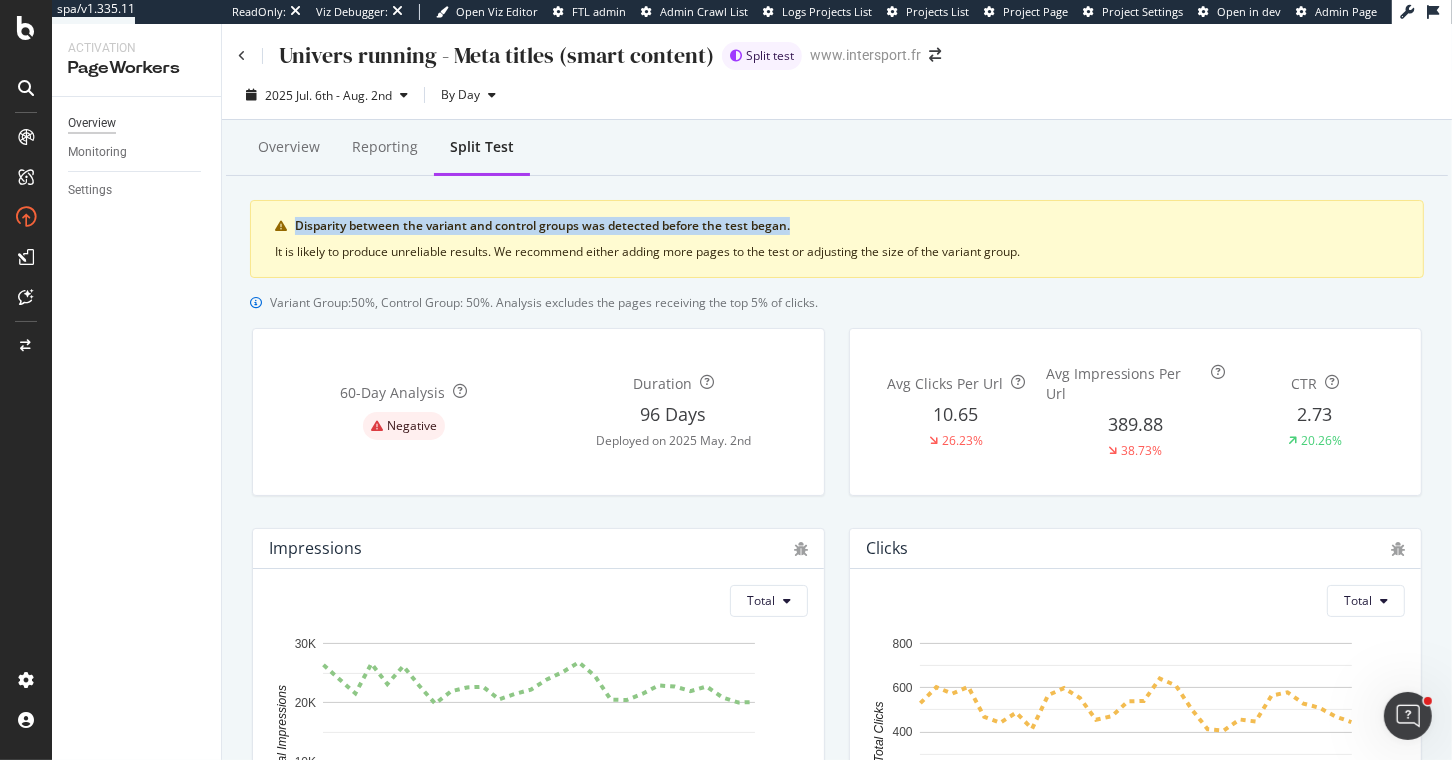 click on "Overview" at bounding box center [92, 123] 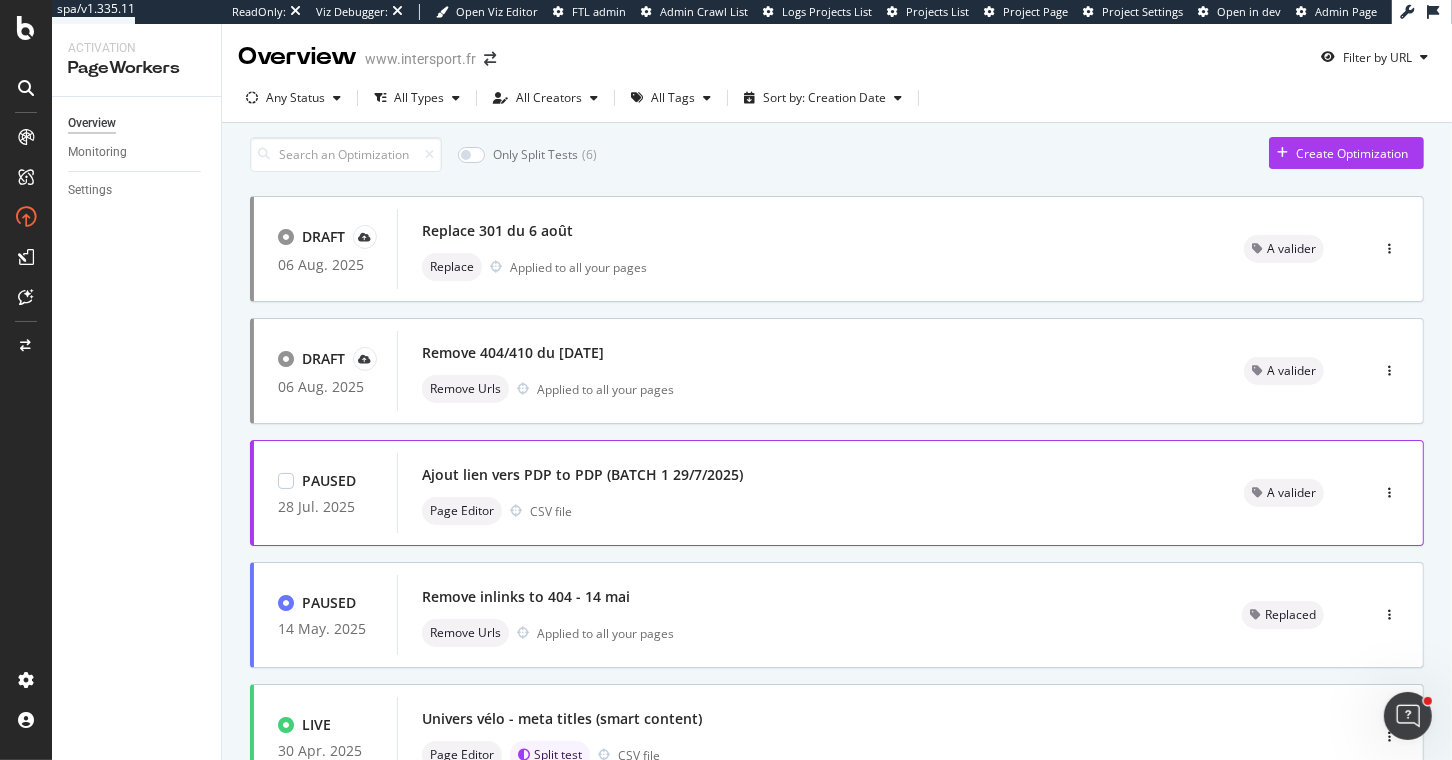 click on "Page Editor CSV file" at bounding box center (809, 511) 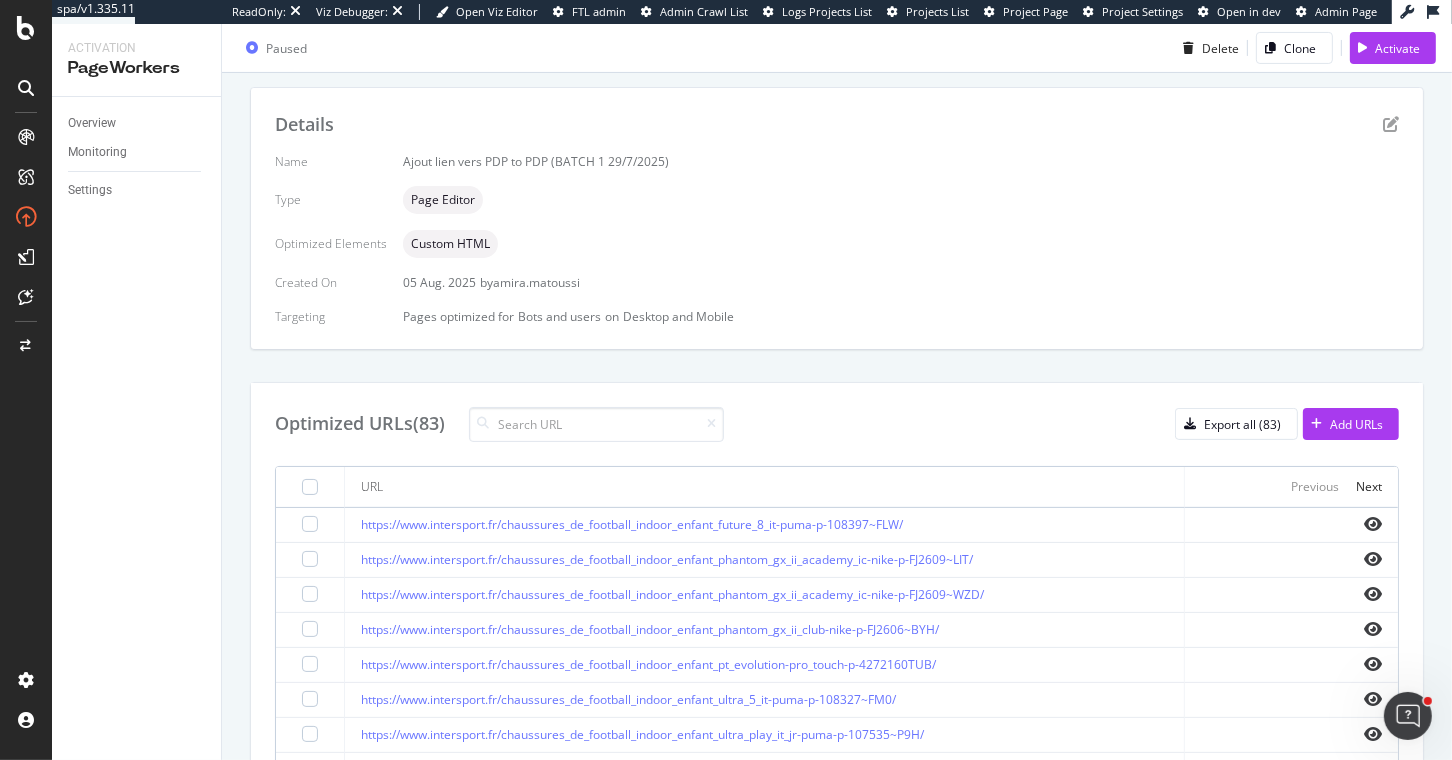 scroll, scrollTop: 0, scrollLeft: 0, axis: both 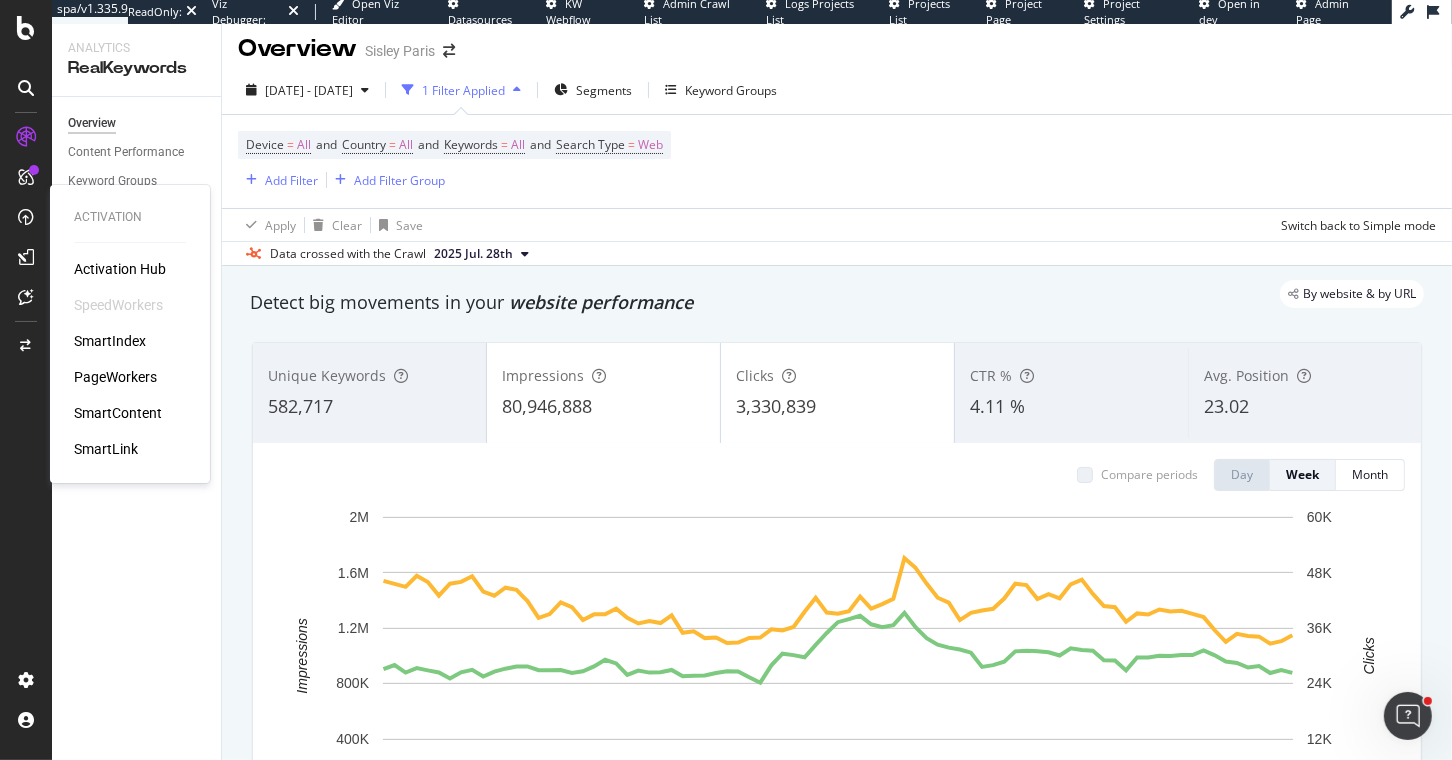 click on "PageWorkers" at bounding box center (115, 377) 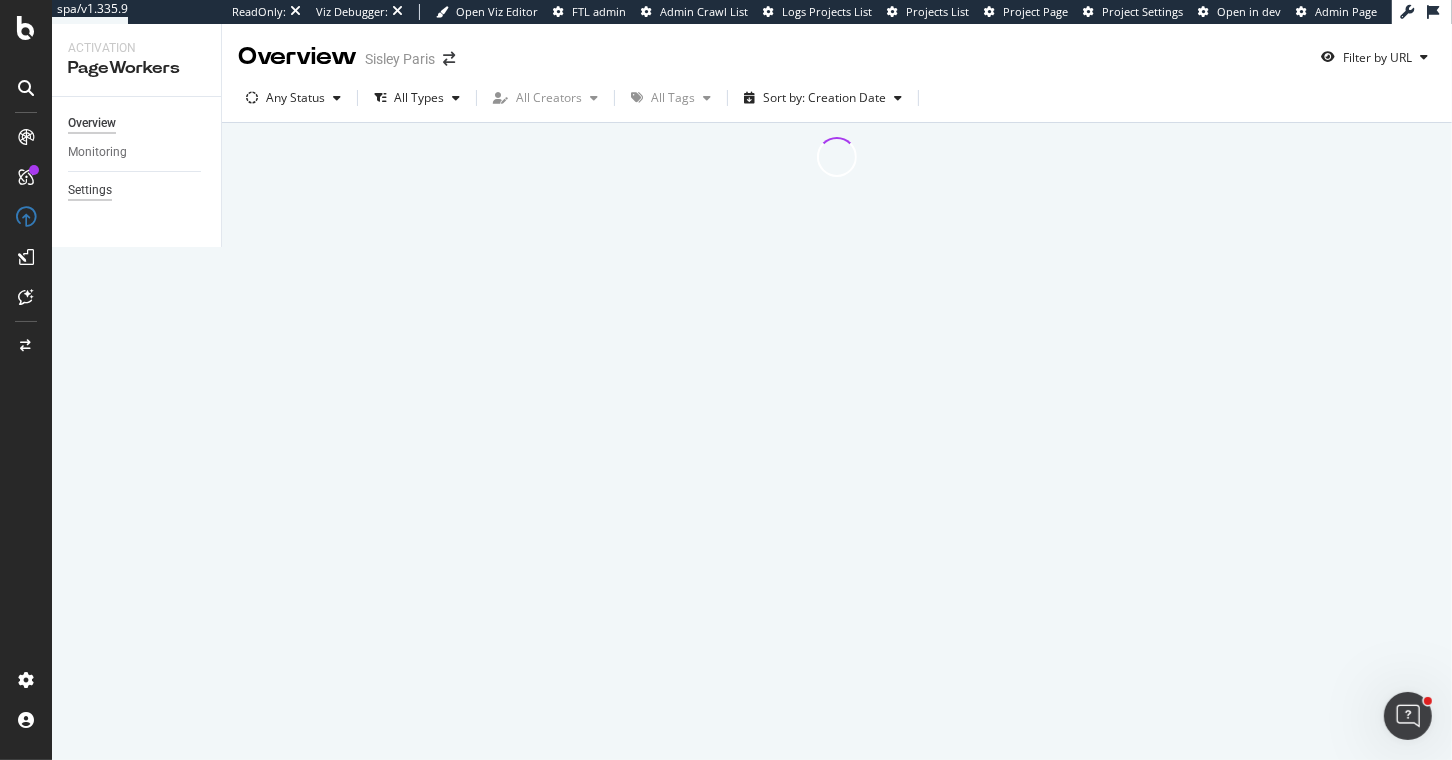 click on "Settings" at bounding box center (90, 190) 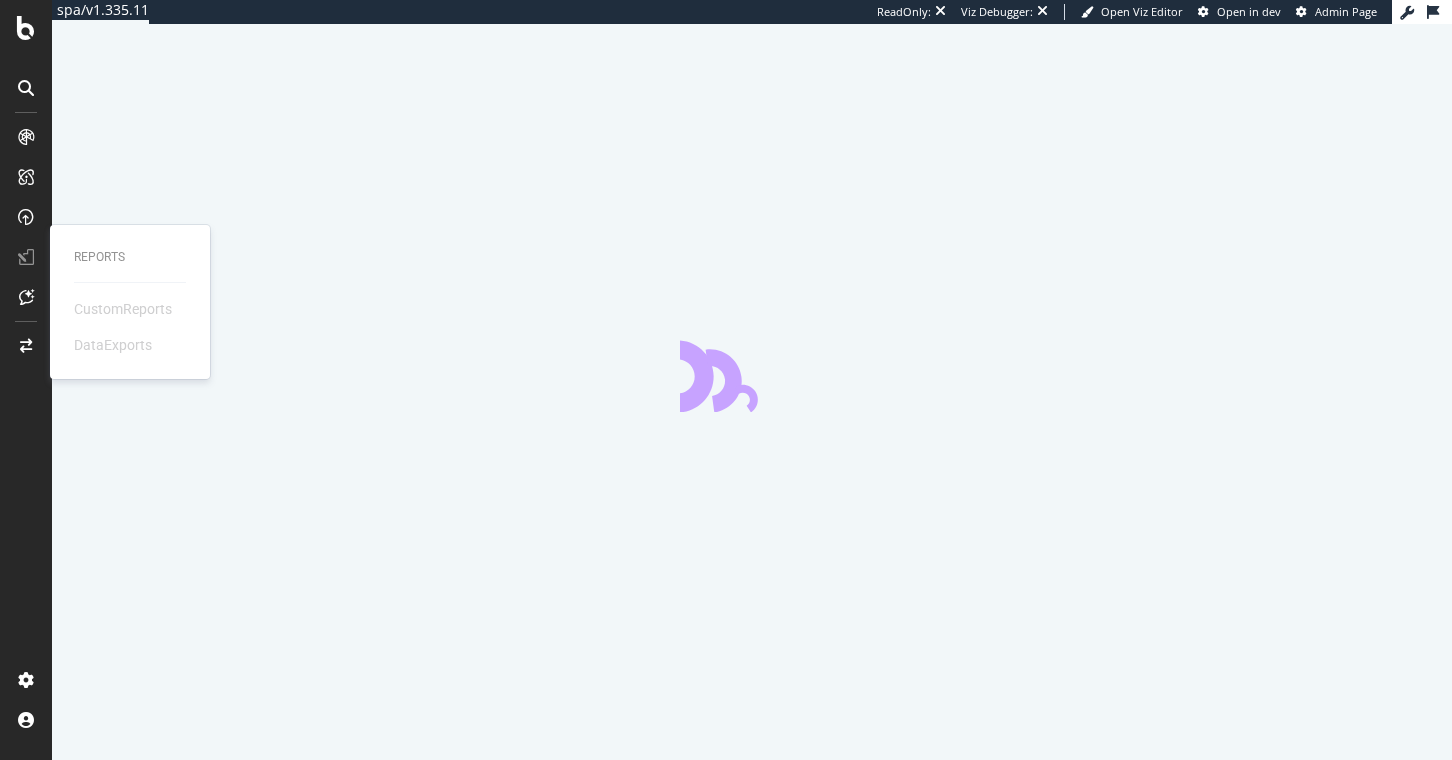scroll, scrollTop: 0, scrollLeft: 0, axis: both 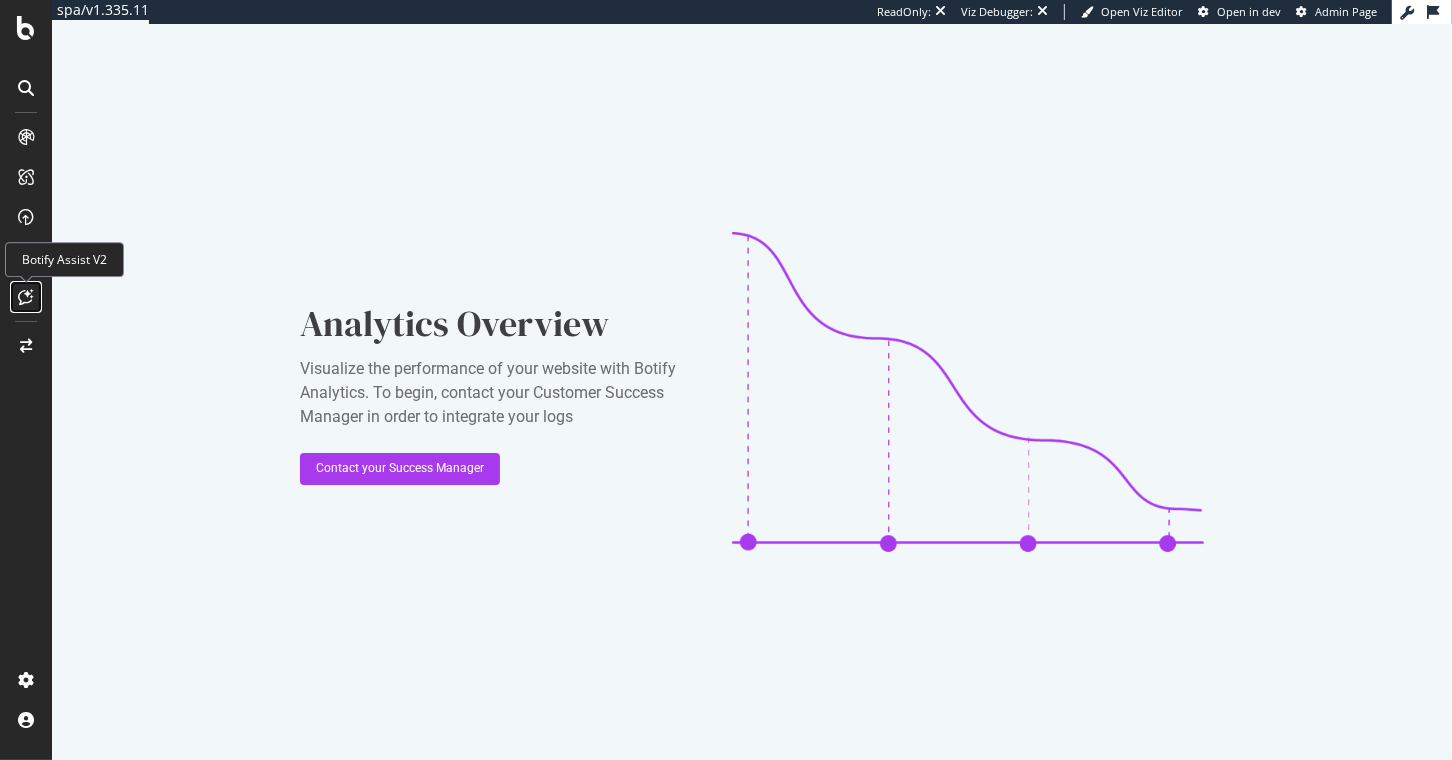 click at bounding box center (26, 297) 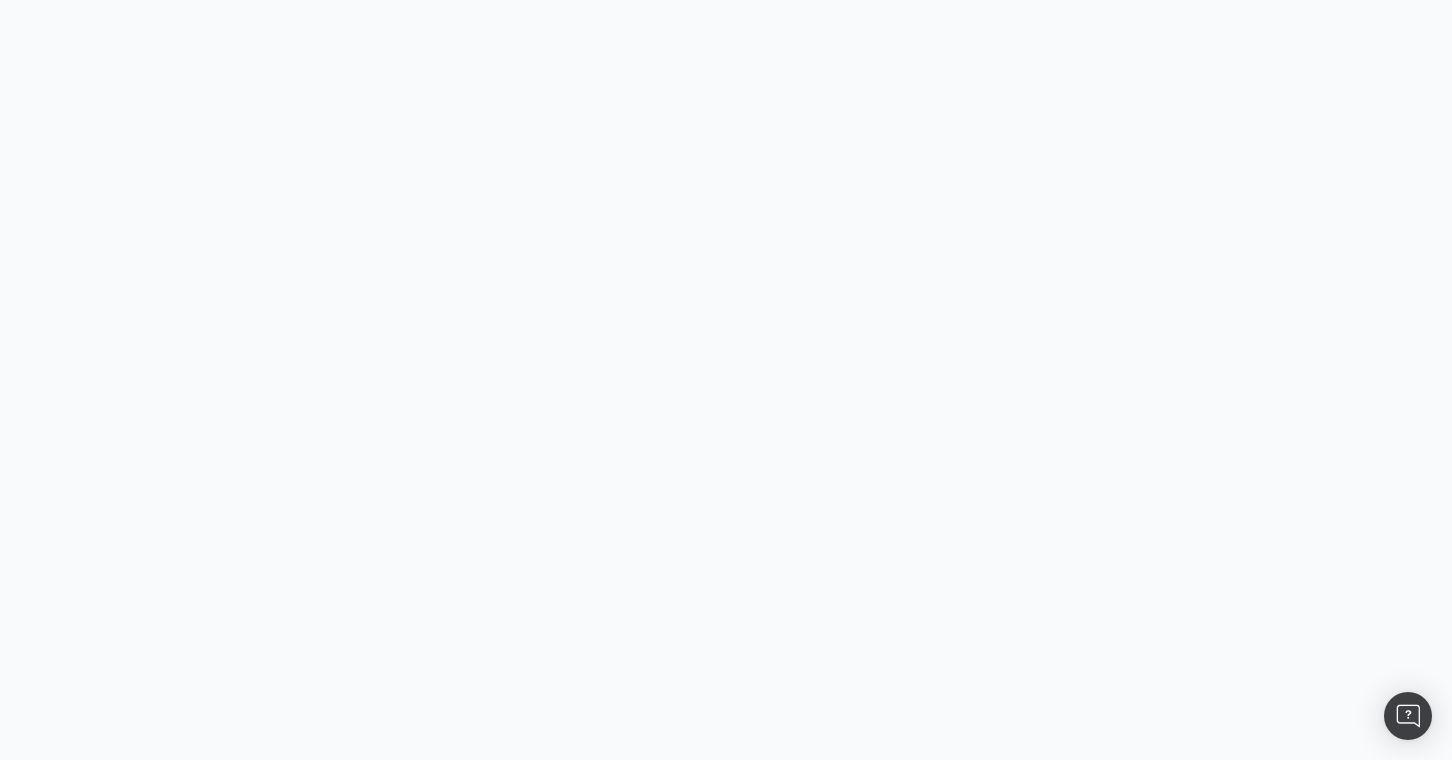 scroll, scrollTop: 0, scrollLeft: 0, axis: both 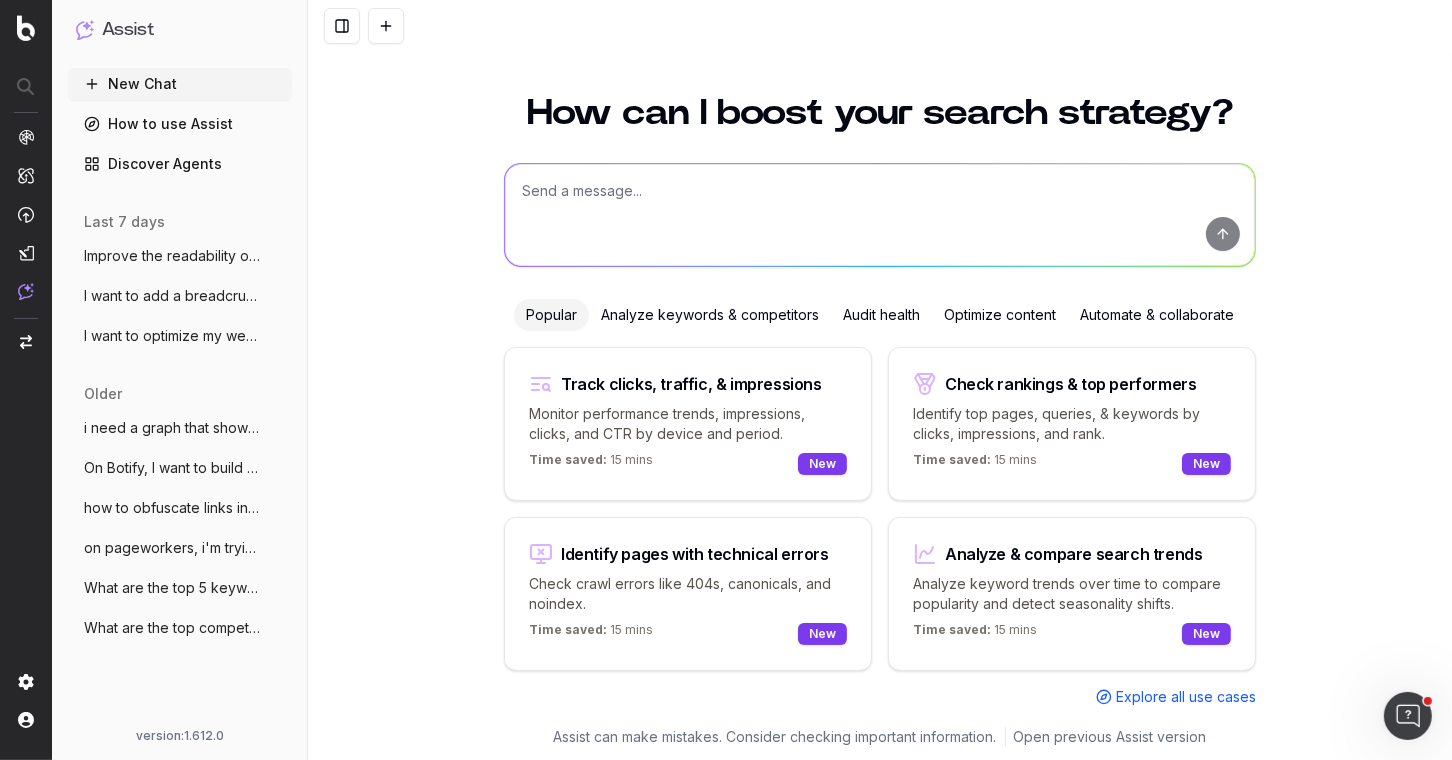 click at bounding box center [880, 215] 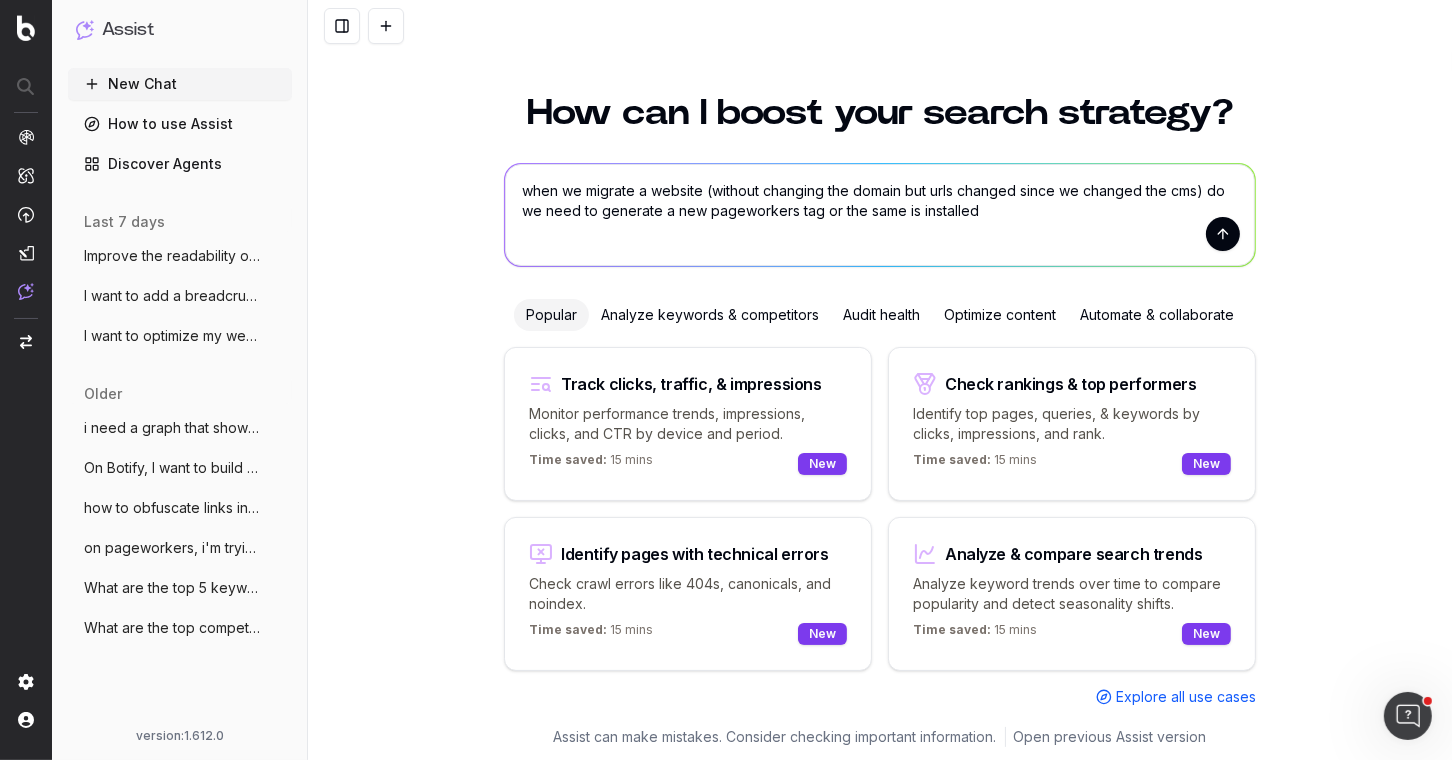 click on "when we migrate a website (without changing the domain but urls changed since we changed the cms) do we need to generate a new pageworkers tag or the same is installed" at bounding box center (880, 215) 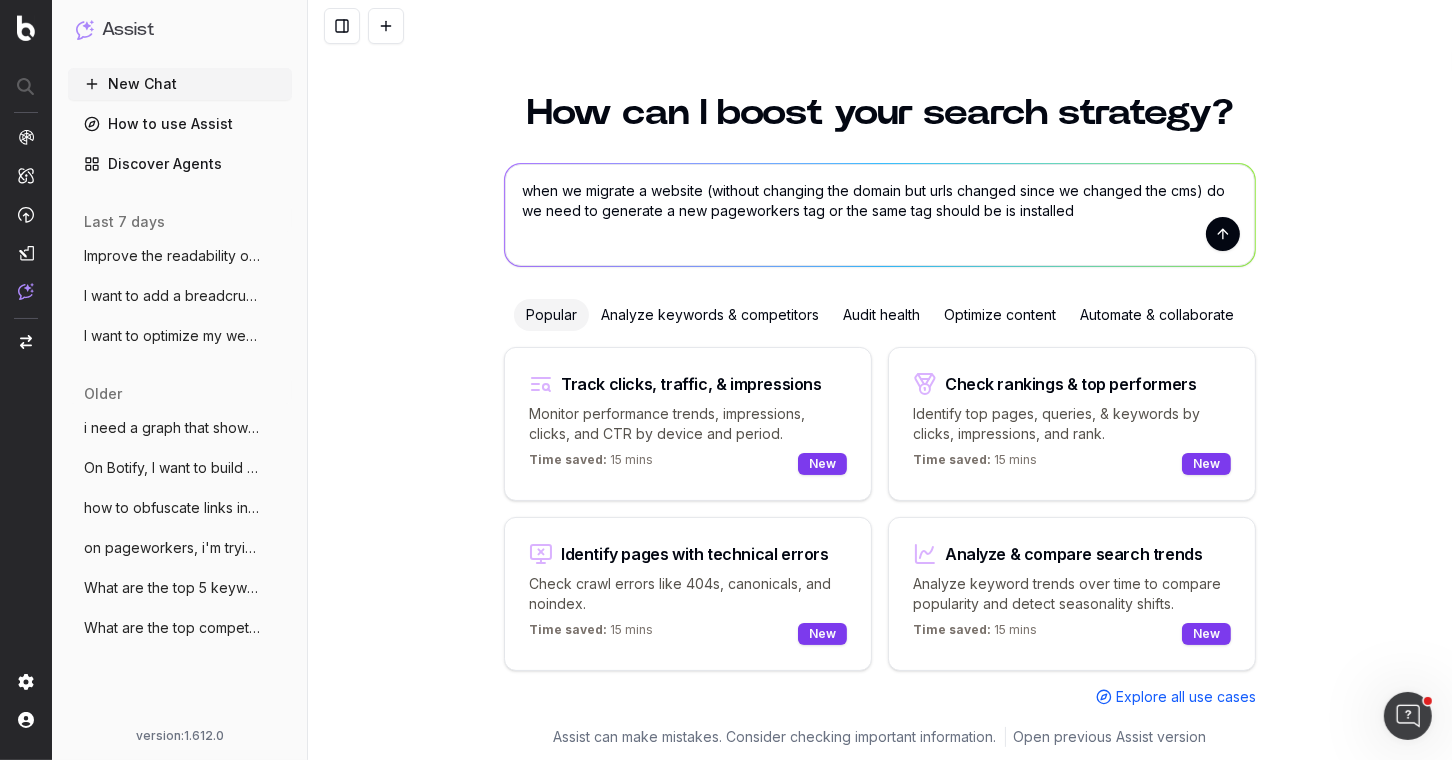 click on "when we migrate a website (without changing the domain but urls changed since we changed the cms) do we need to generate a new pageworkers tag or the same tag should be is installed" at bounding box center (880, 215) 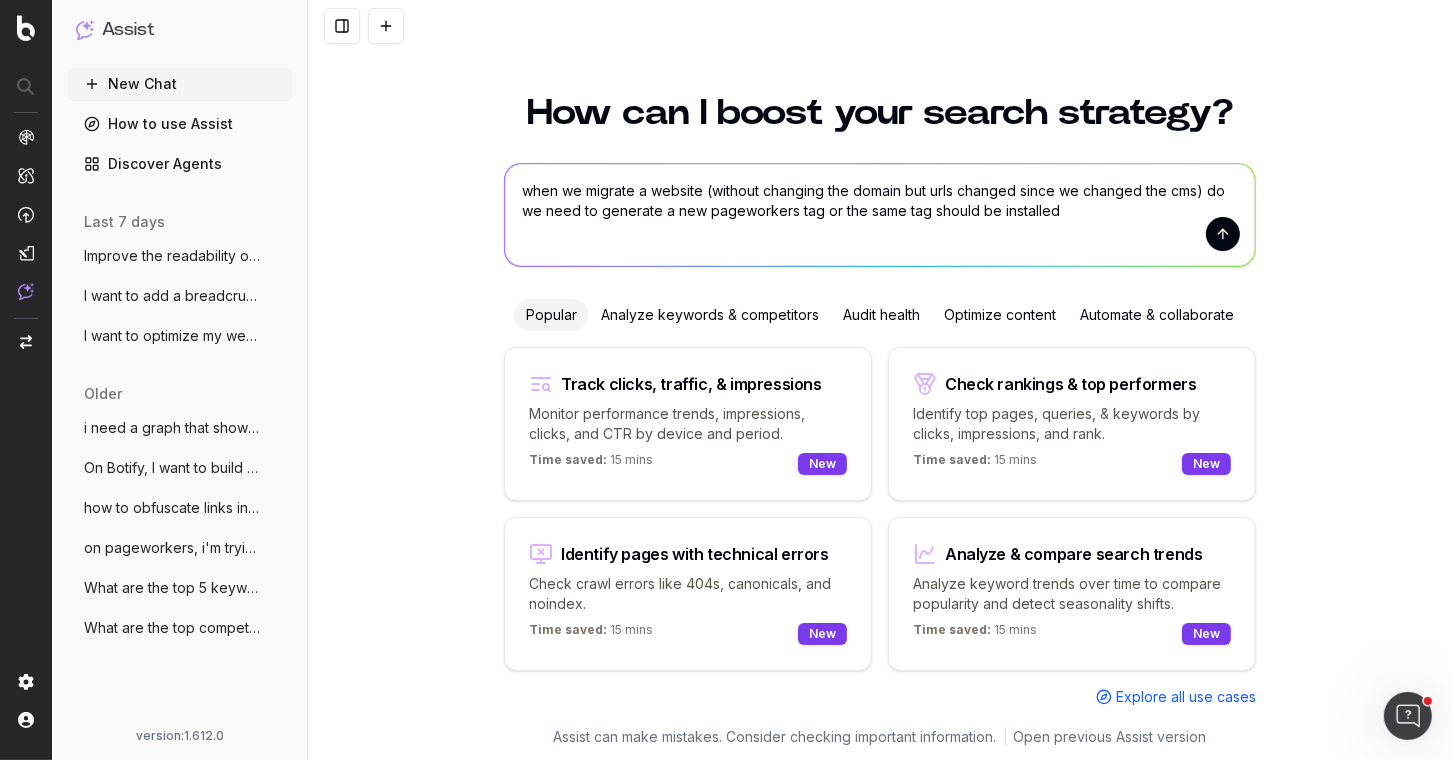 click on "when we migrate a website (without changing the domain but urls changed since we changed the cms) do we need to generate a new pageworkers tag or the same tag should be installed" at bounding box center (880, 215) 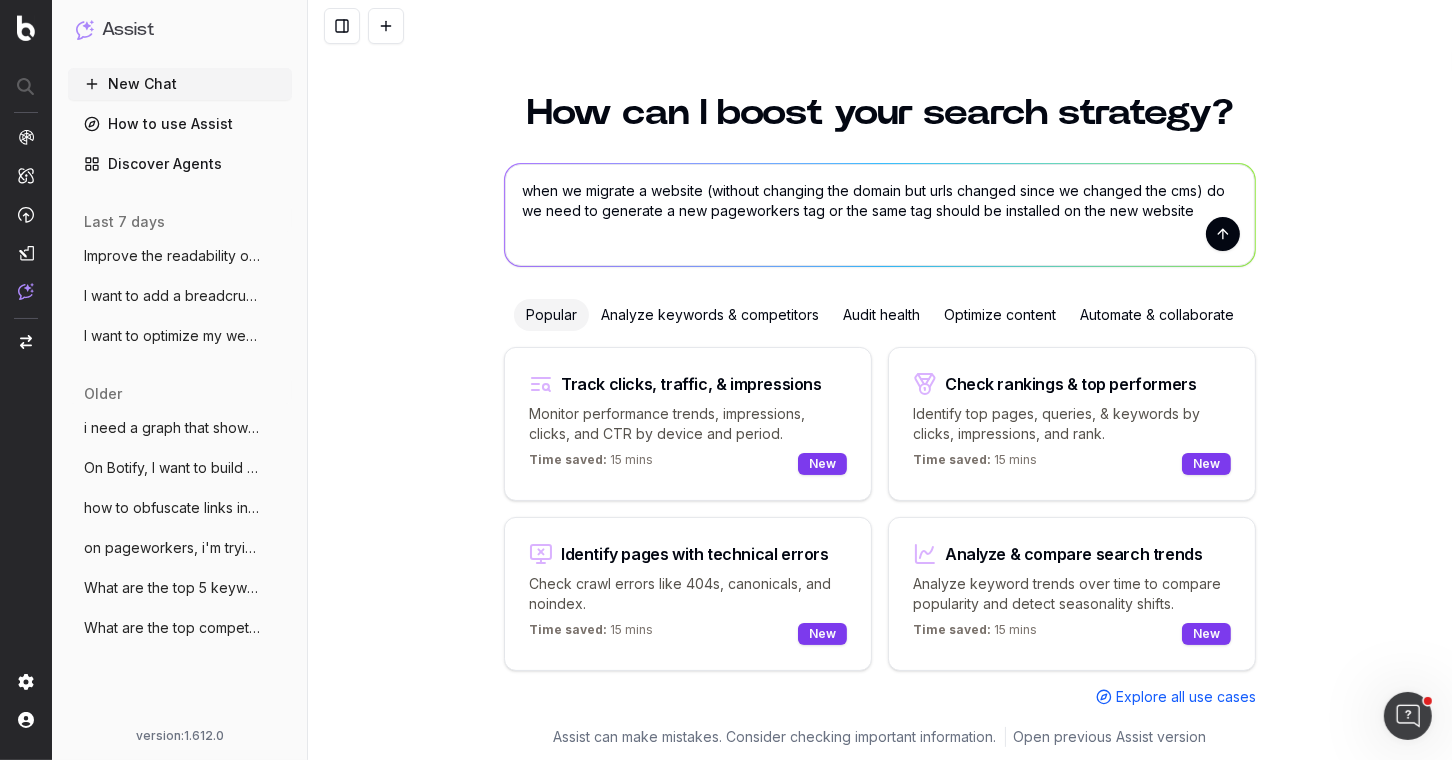 type on "when we migrate a website (without changing the domain but urls changed since we changed the cms) do we need to generate a new pageworkers tag or the same tag should be installed on the new website ?" 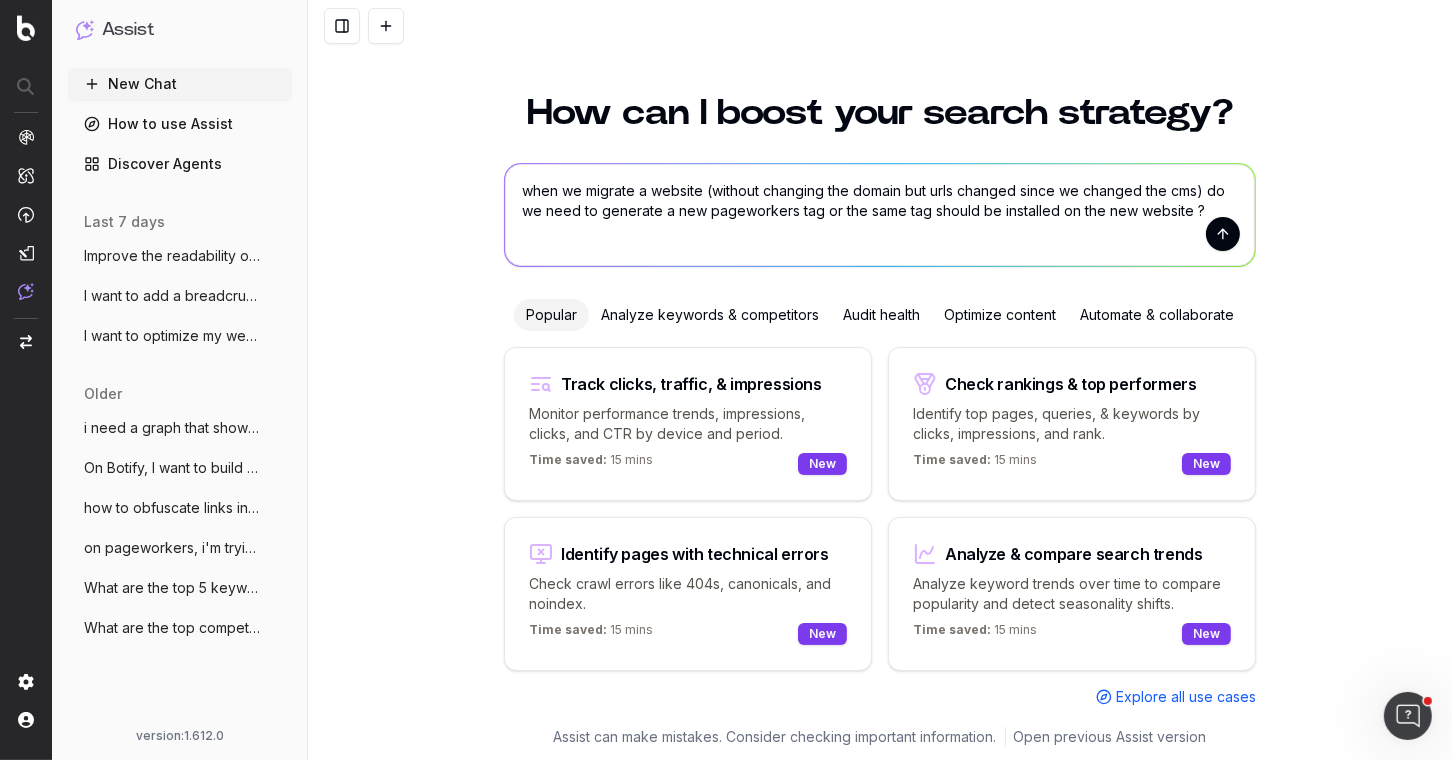 type 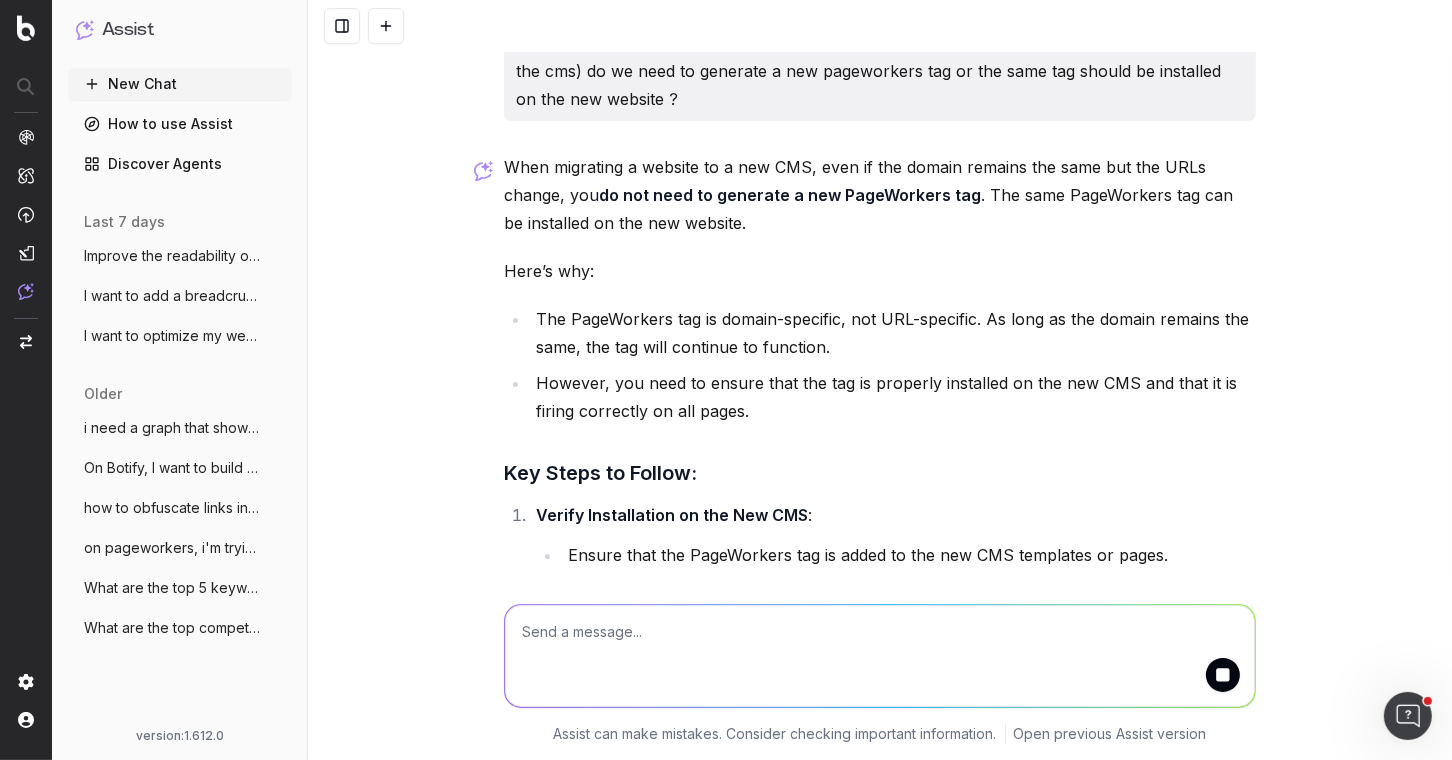 scroll, scrollTop: 43, scrollLeft: 0, axis: vertical 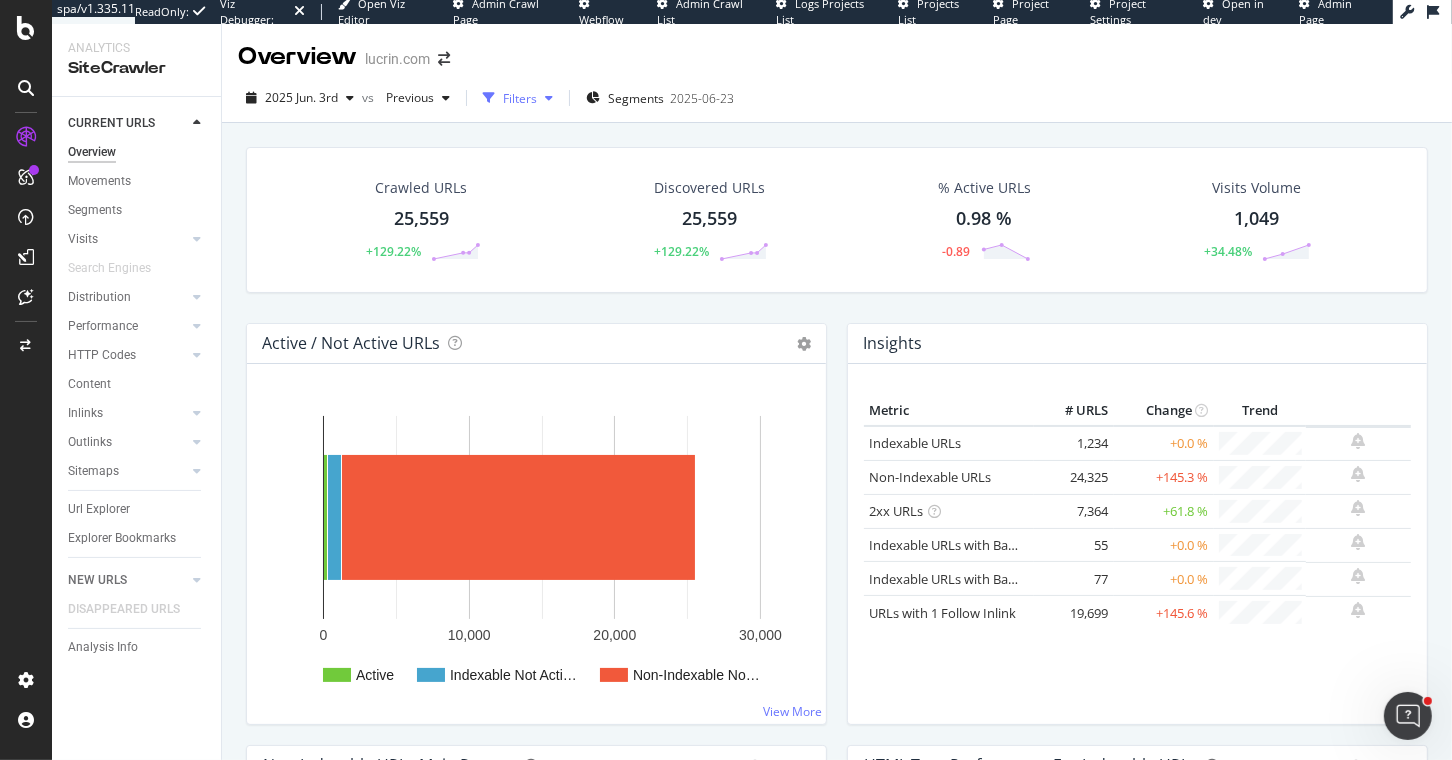 click on "Filters" at bounding box center (520, 98) 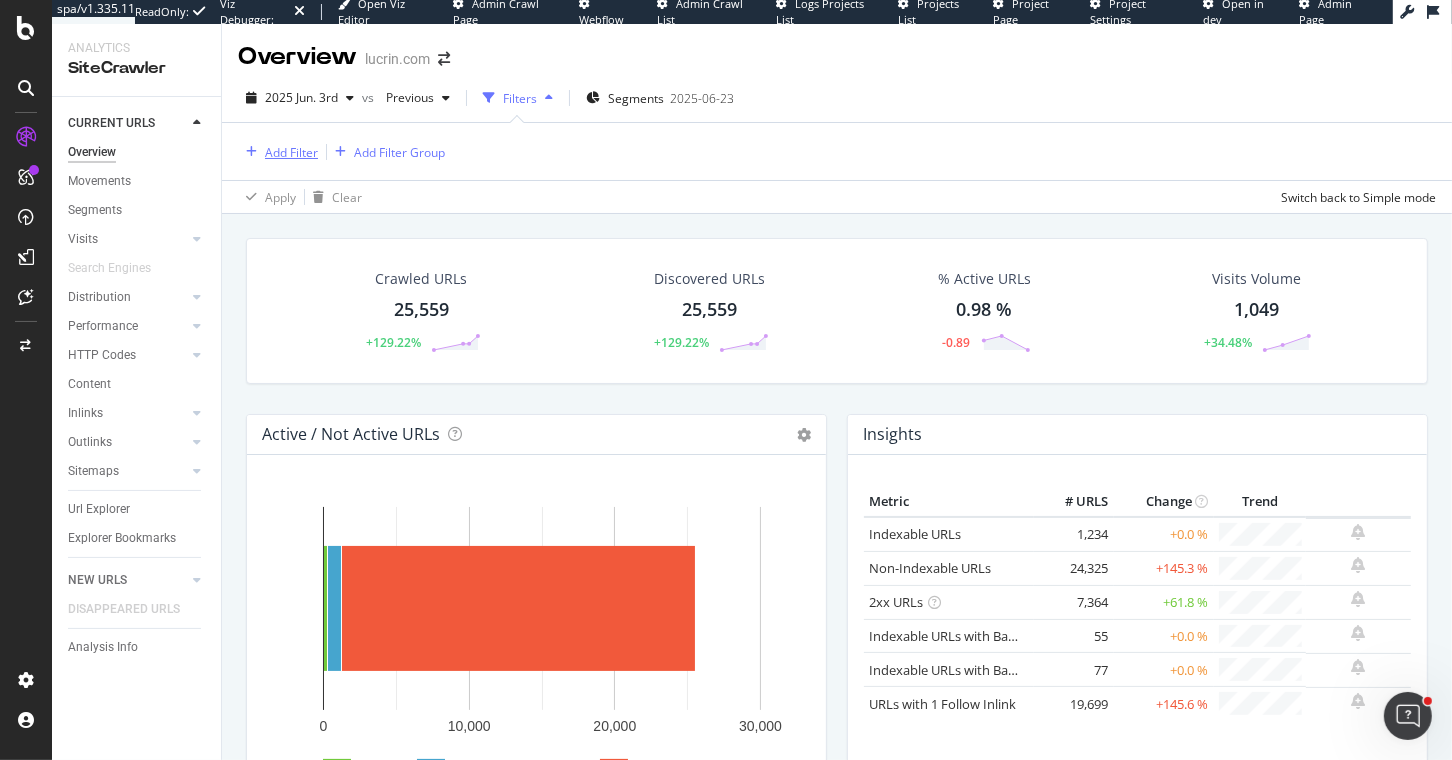 click on "Add Filter" at bounding box center (291, 152) 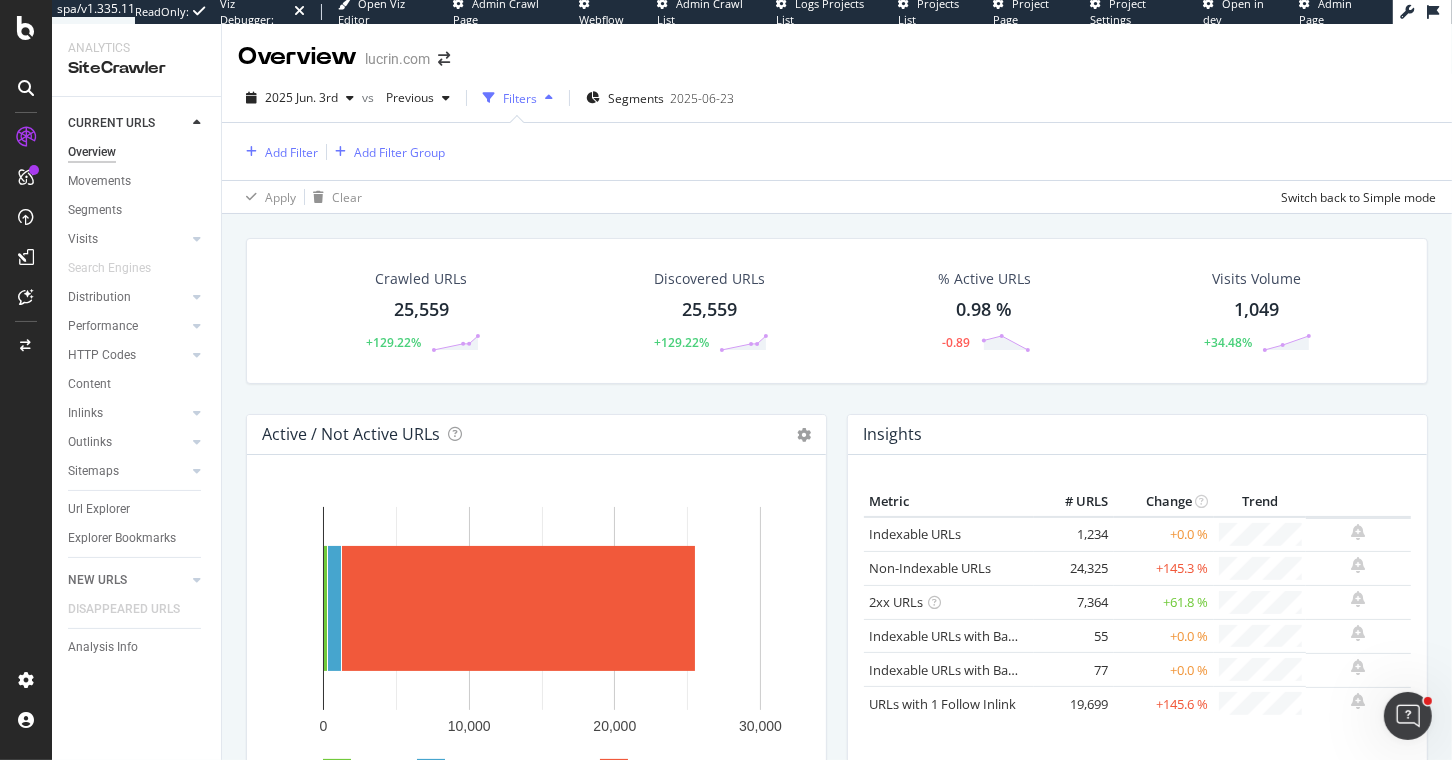 click on "Add Filter Add Filter Group" at bounding box center [837, 151] 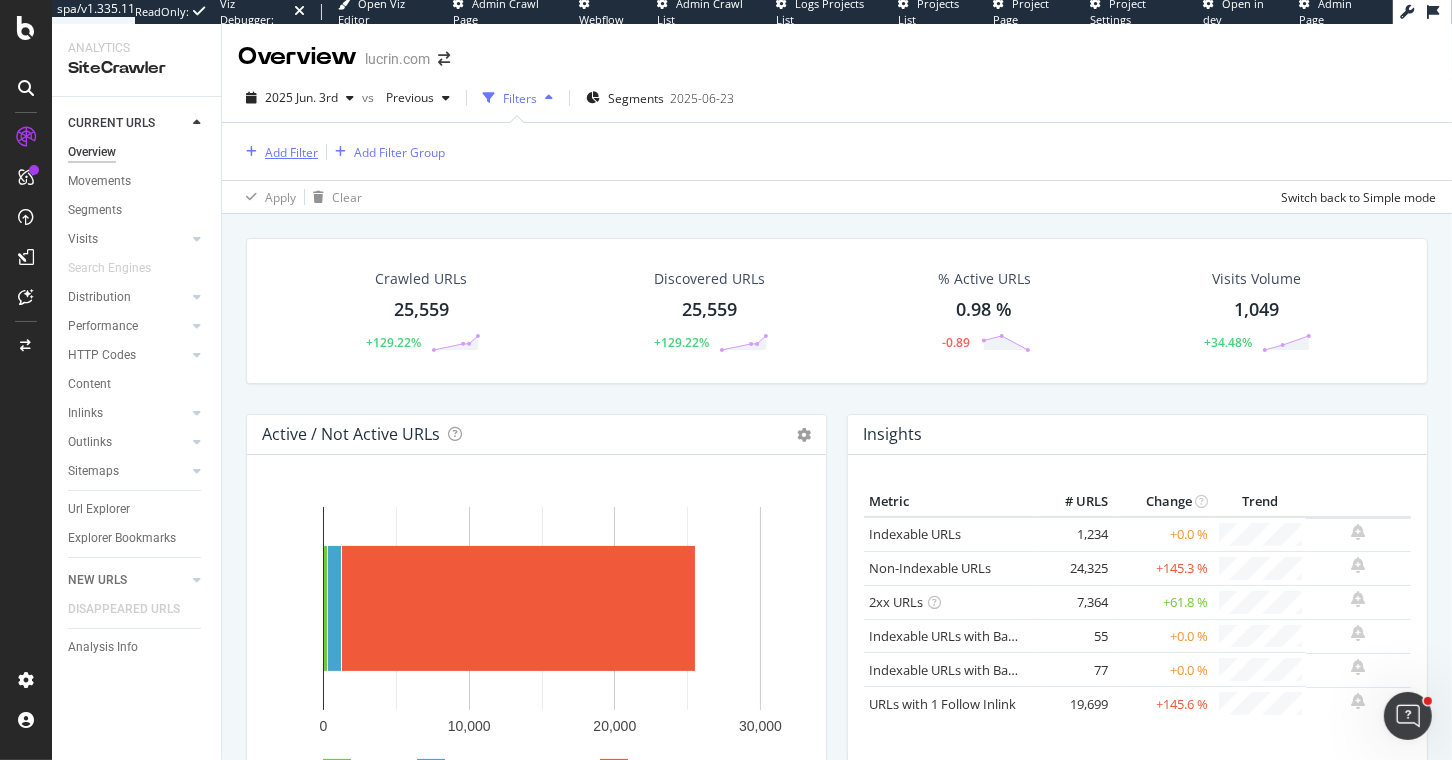 click on "Add Filter" at bounding box center [291, 152] 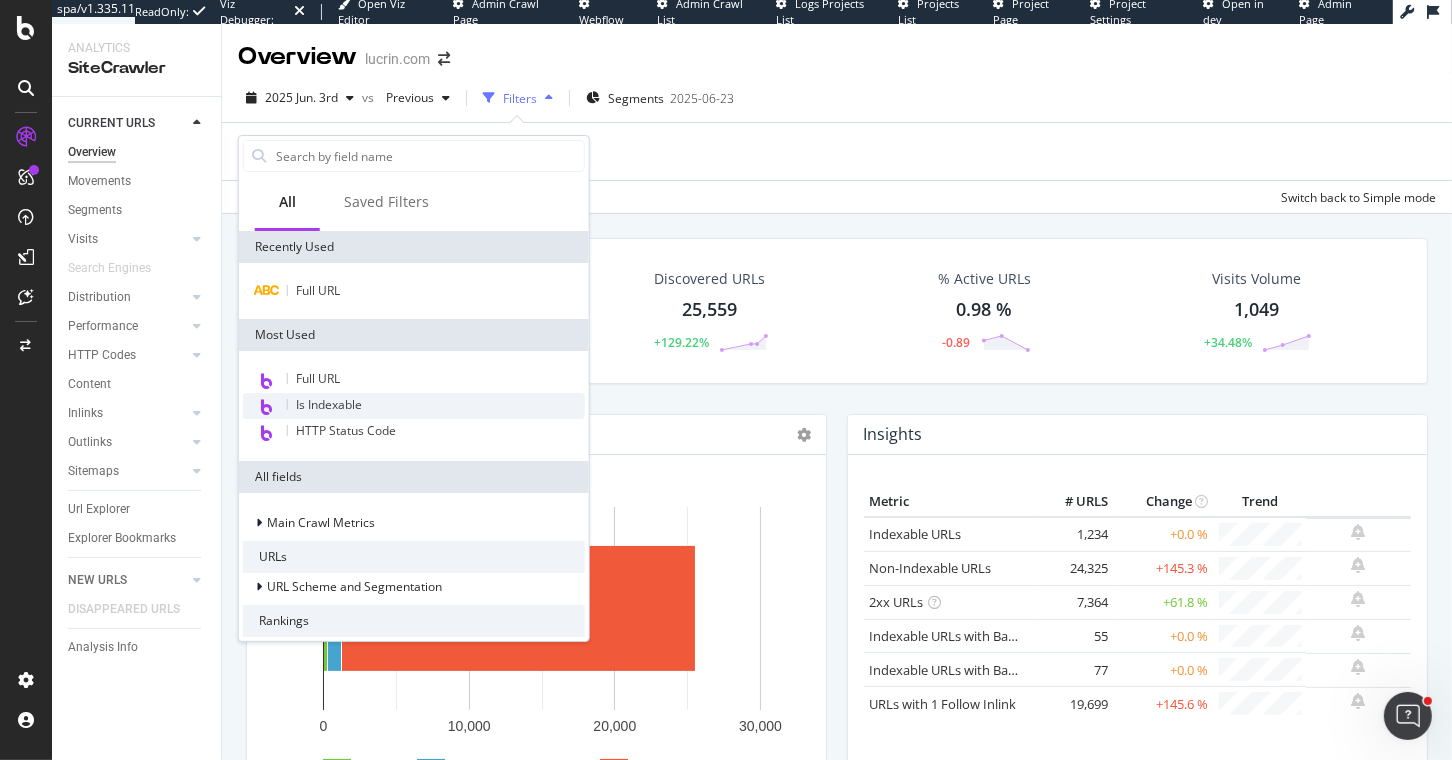 click on "Is Indexable" at bounding box center (414, 406) 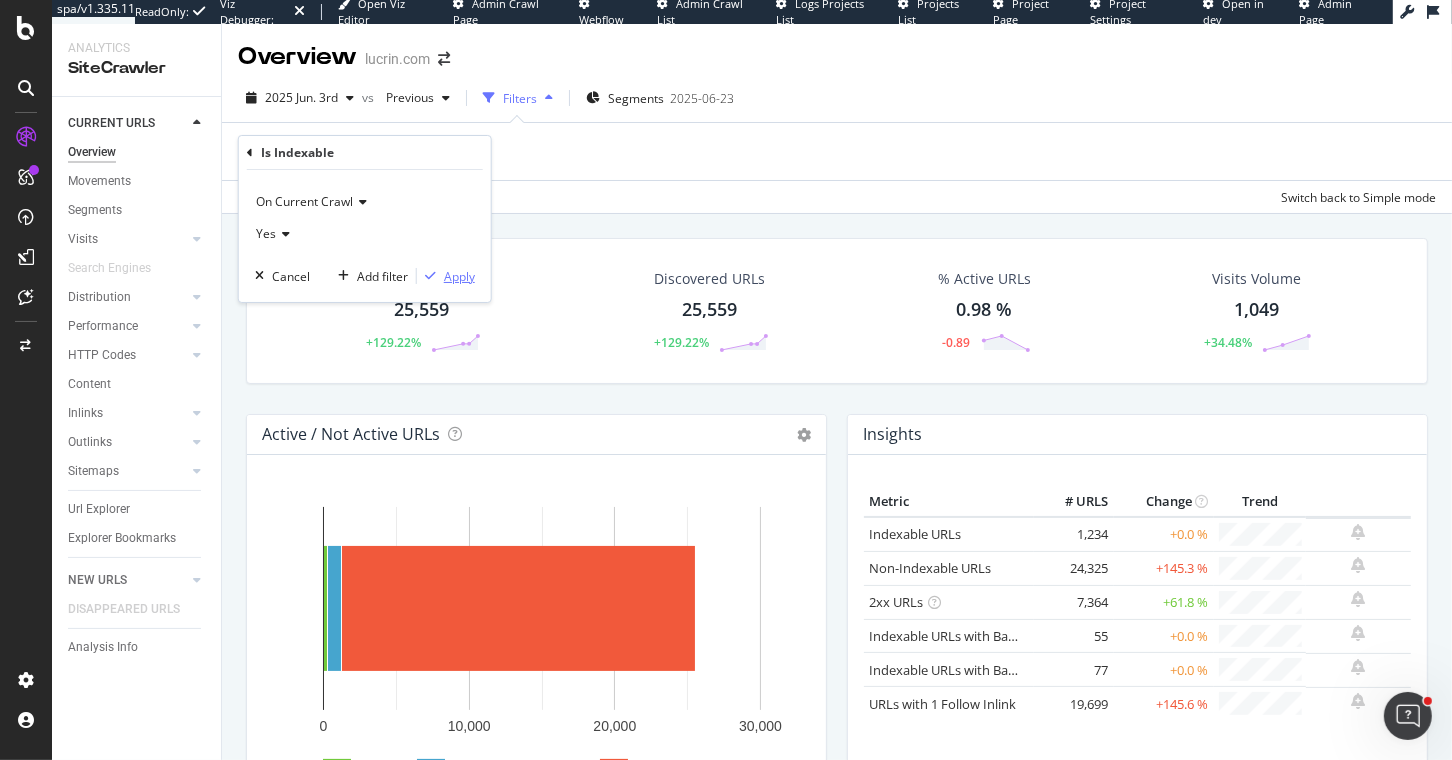 click on "Apply" at bounding box center [459, 276] 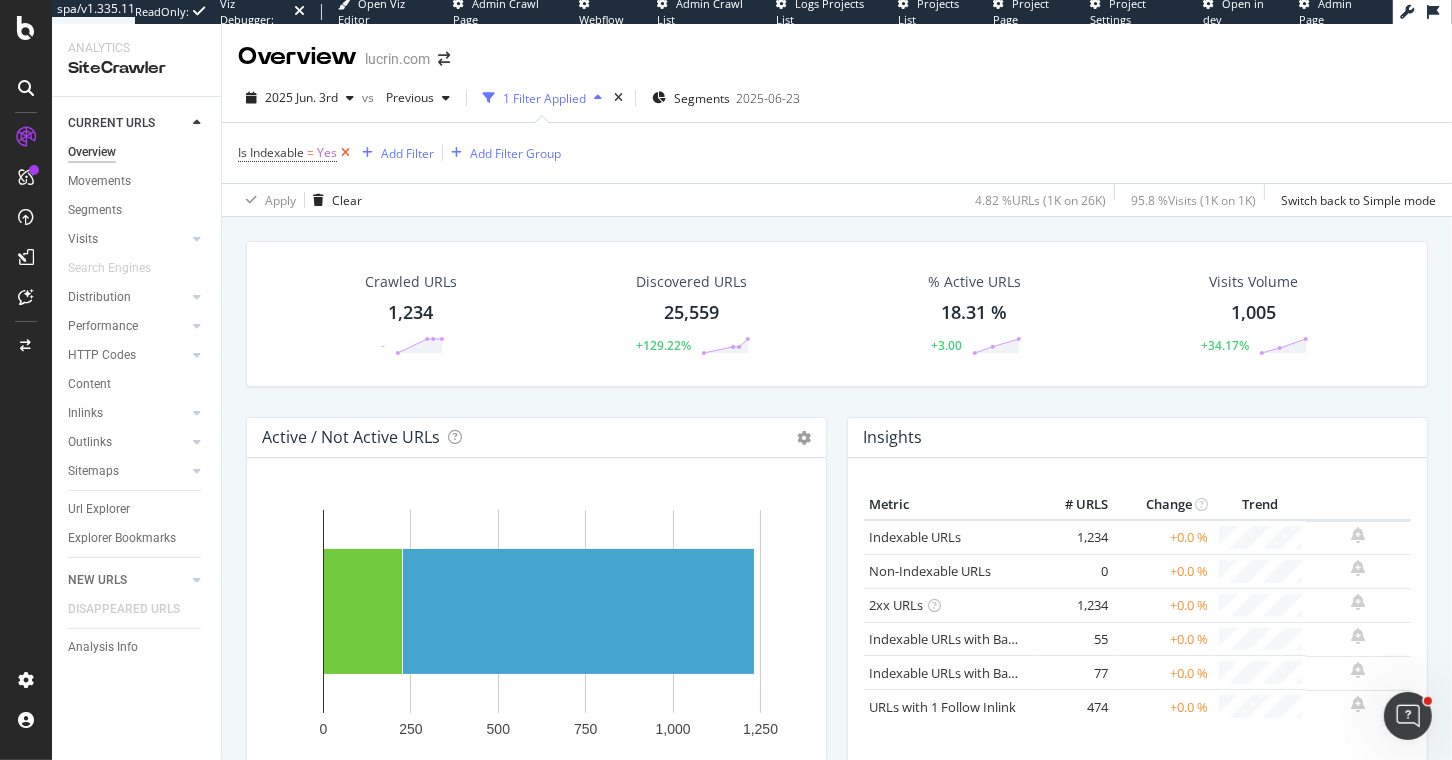 click at bounding box center (345, 153) 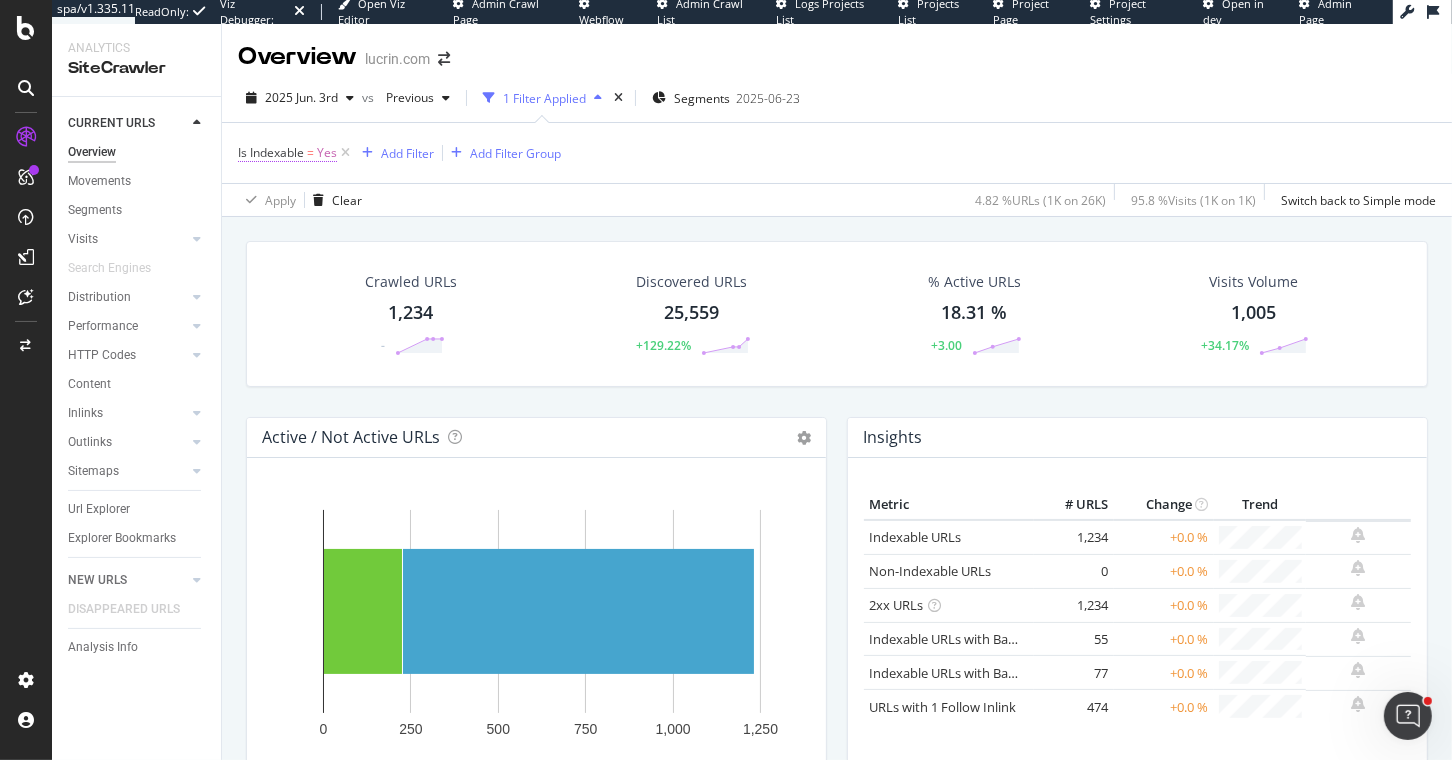 click on "=" at bounding box center [310, 152] 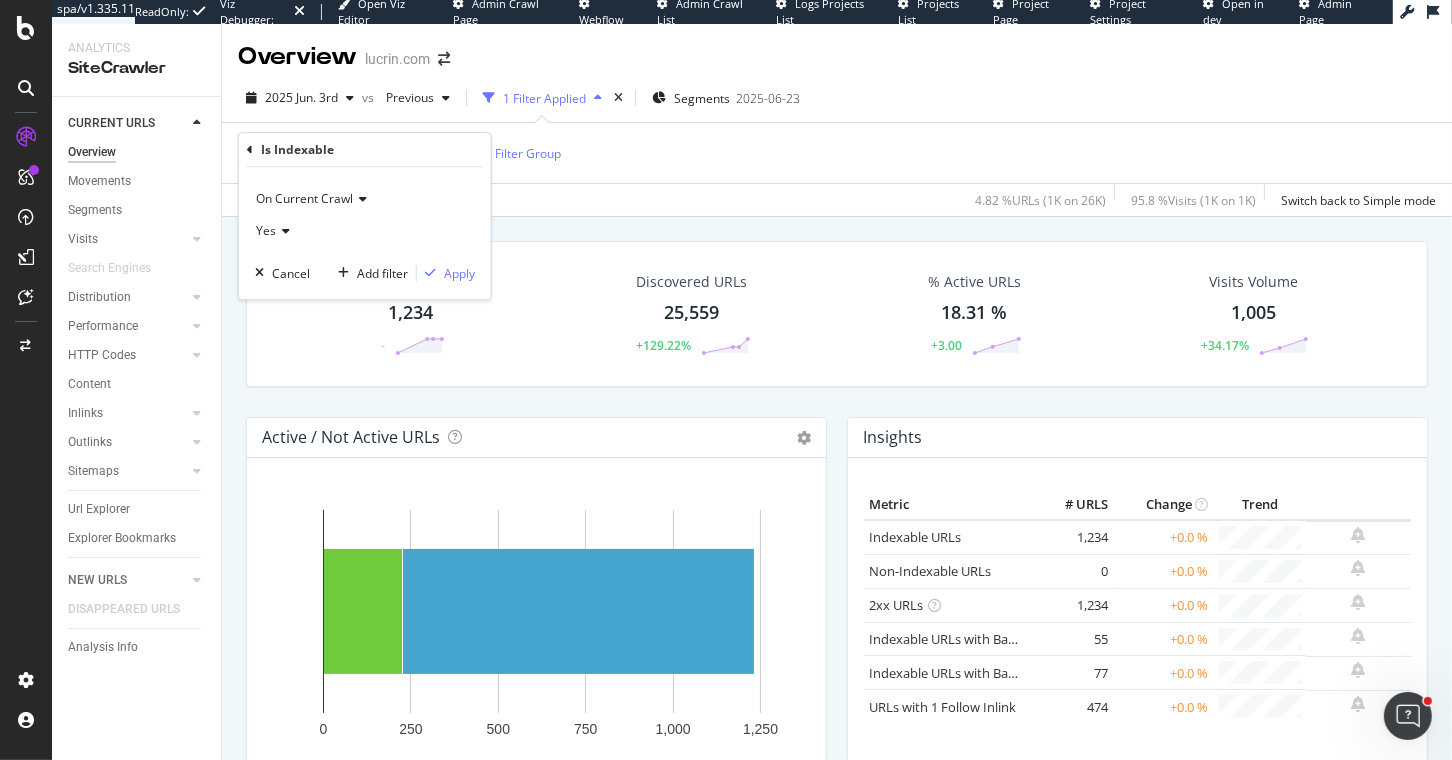 click at bounding box center [250, 150] 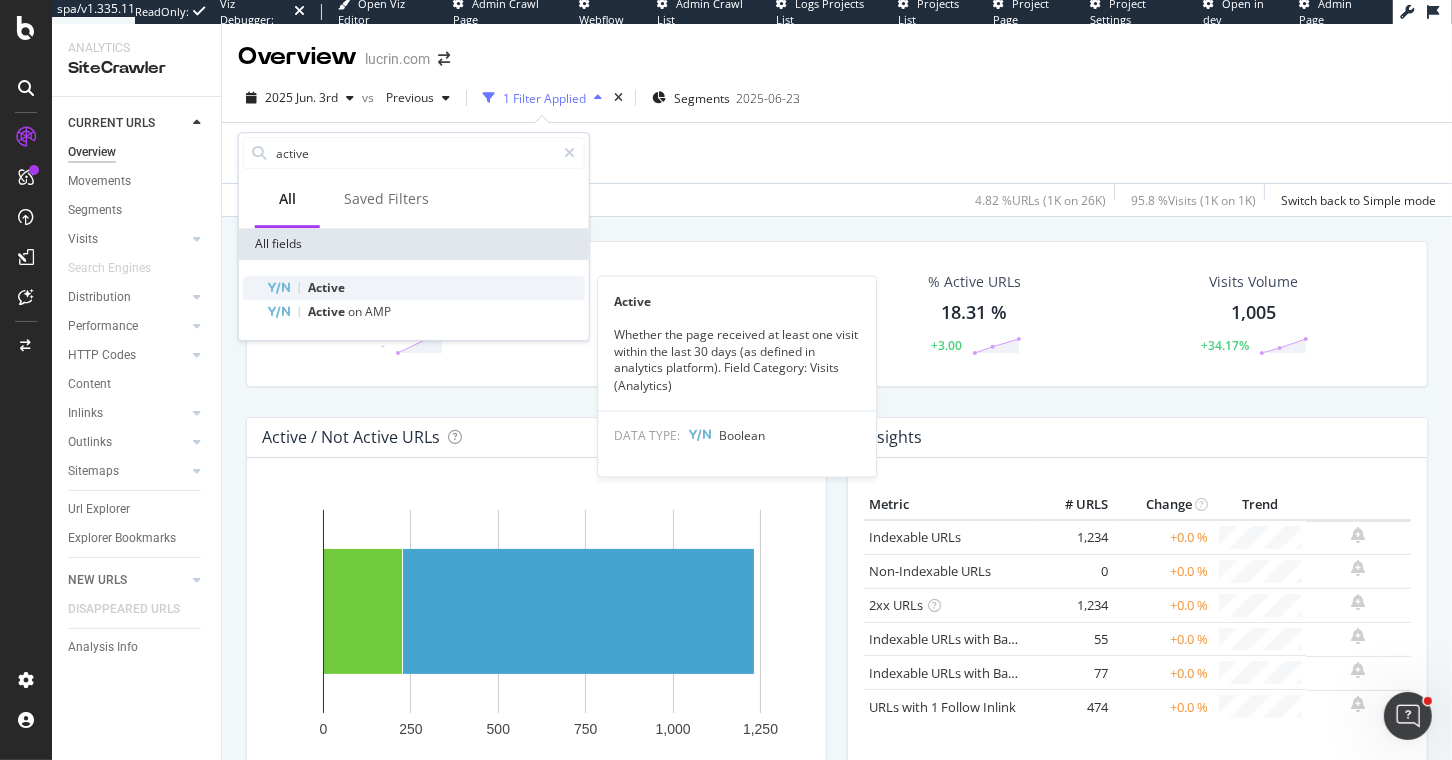 type on "active" 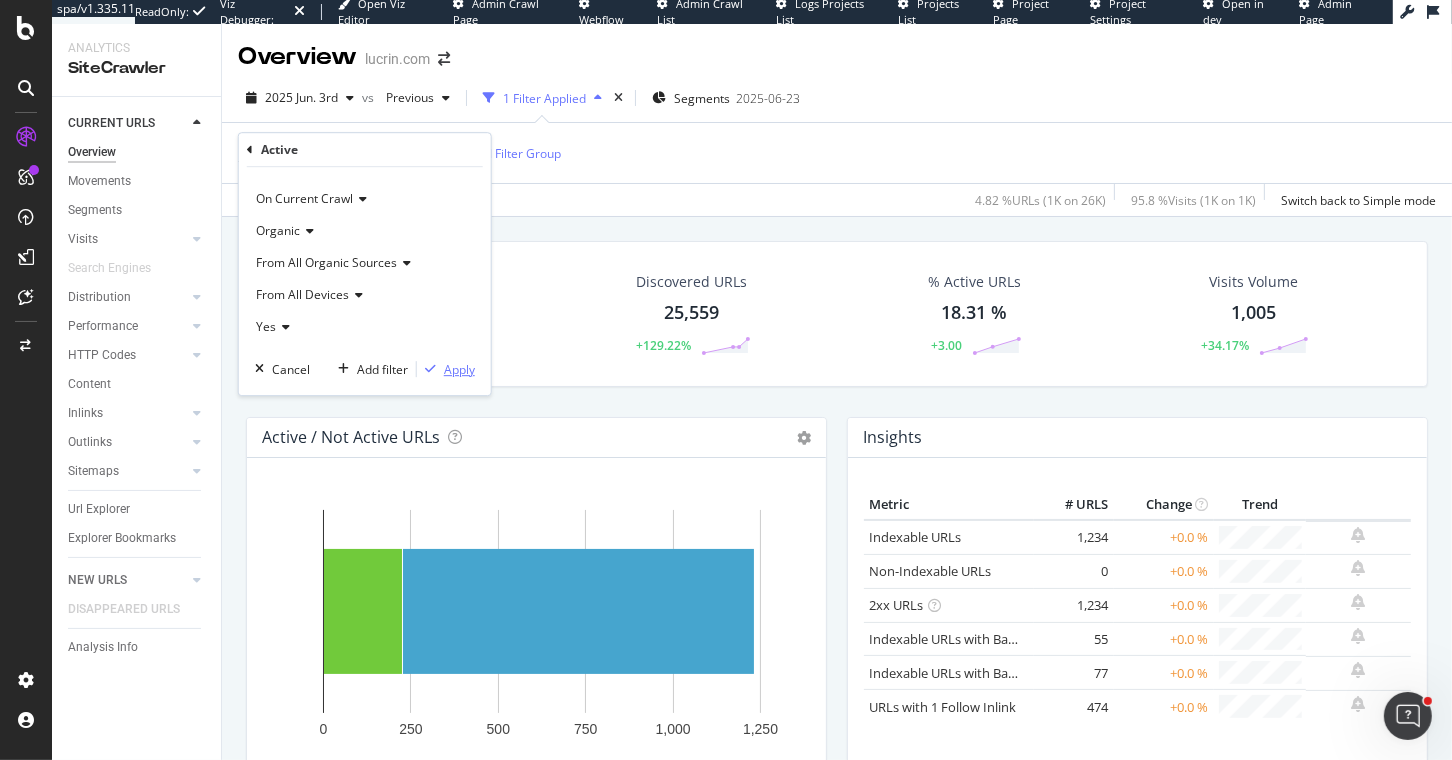 click on "Apply" at bounding box center (459, 369) 